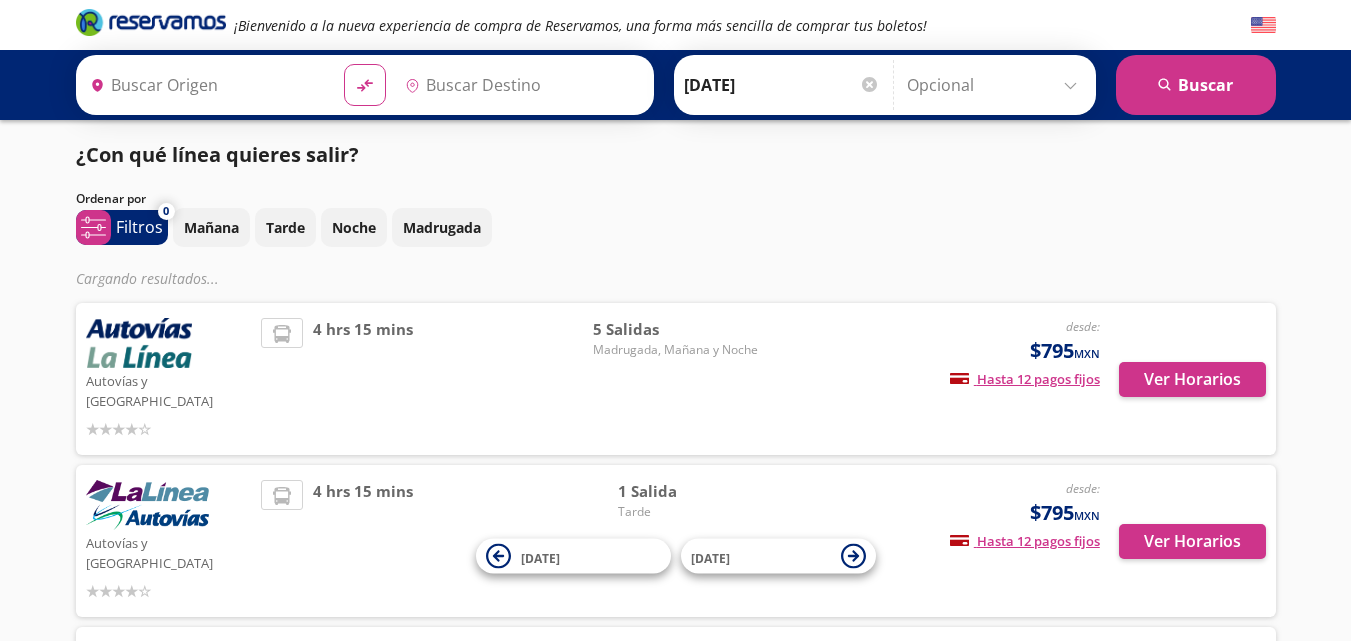 type on "[GEOGRAPHIC_DATA], [GEOGRAPHIC_DATA]" 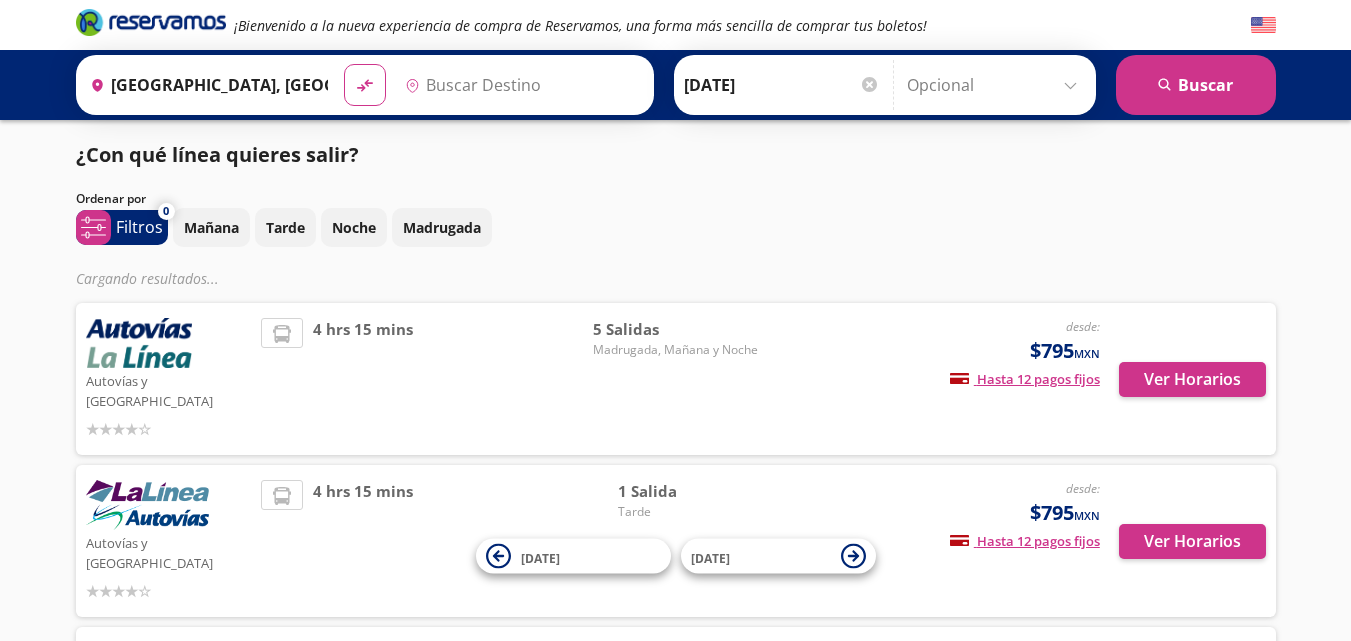 type on "[PERSON_NAME], [GEOGRAPHIC_DATA]" 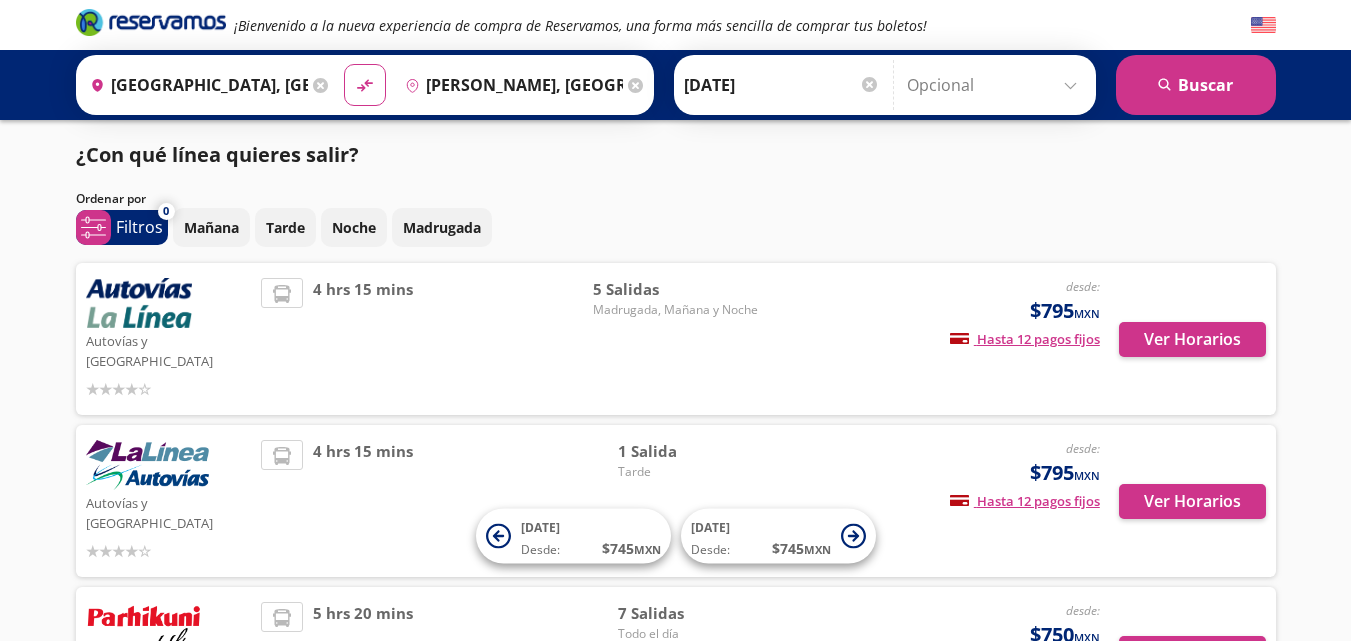 scroll, scrollTop: 0, scrollLeft: 0, axis: both 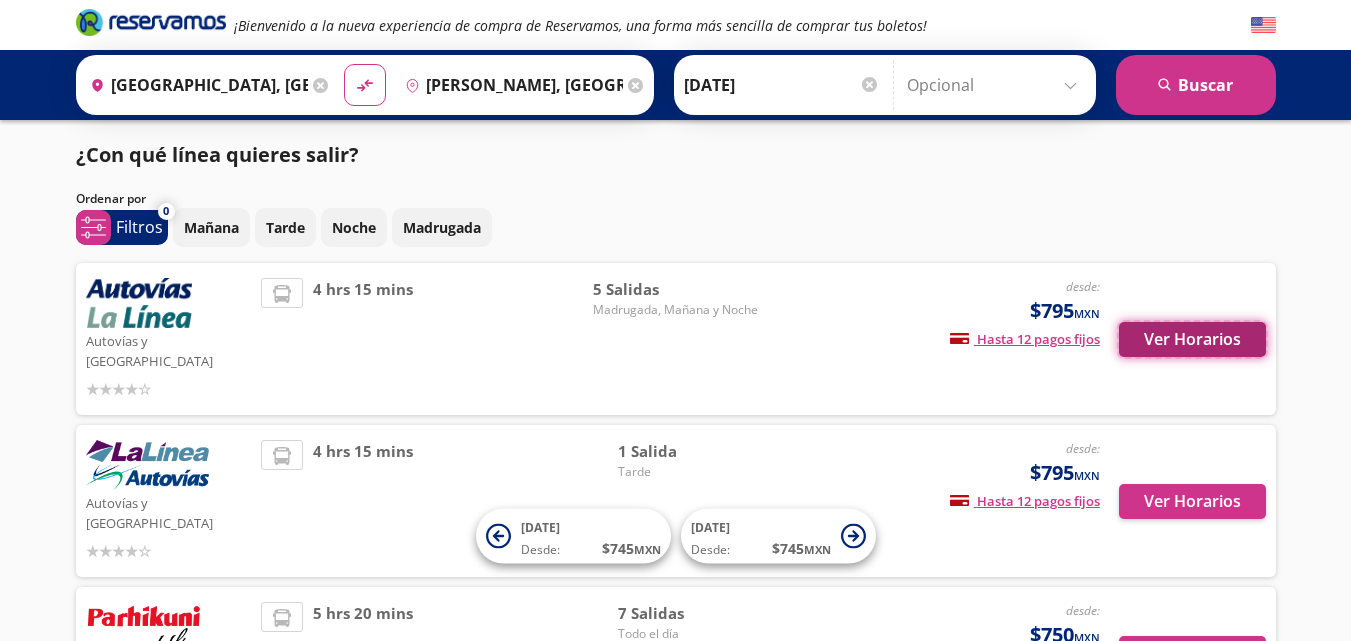 click on "Ver Horarios" at bounding box center (1192, 339) 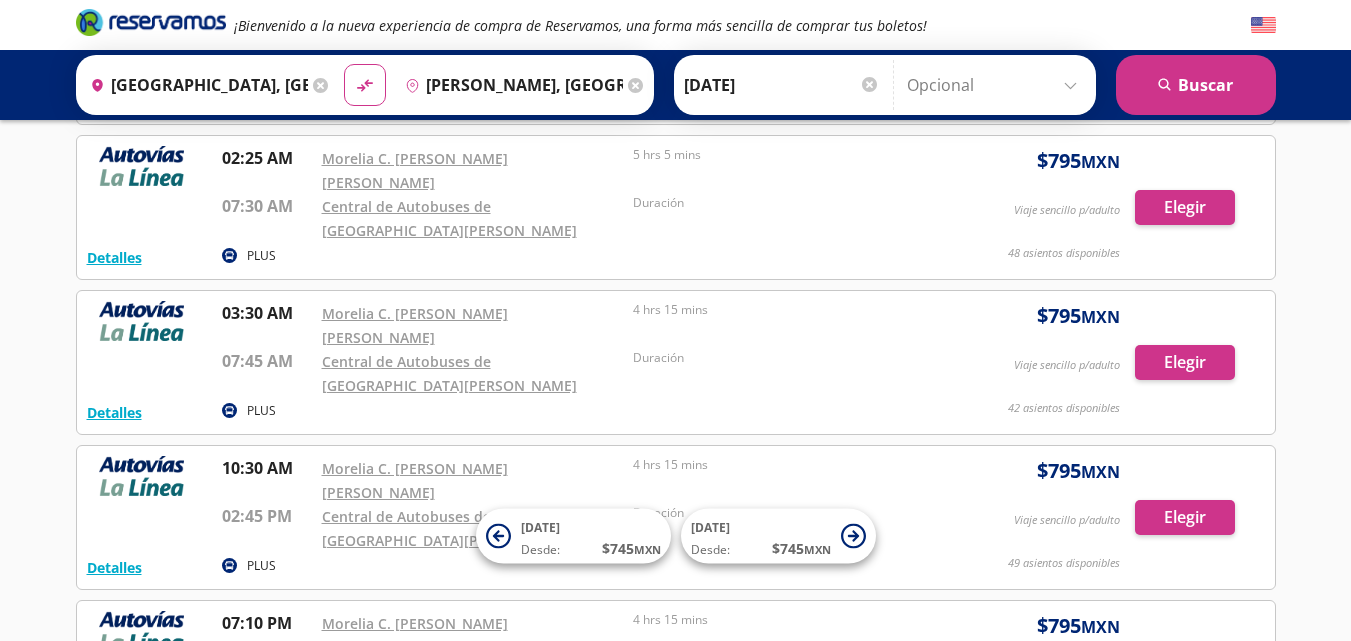 scroll, scrollTop: 421, scrollLeft: 0, axis: vertical 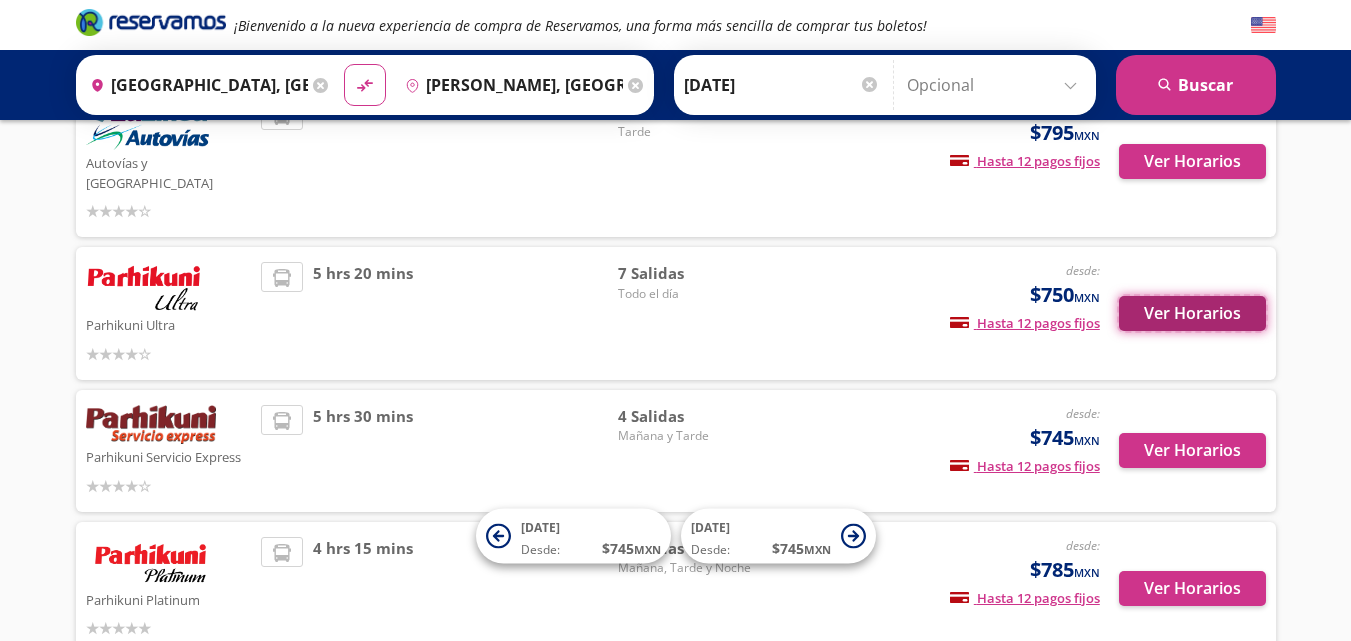 click on "Ver Horarios" at bounding box center (1192, 313) 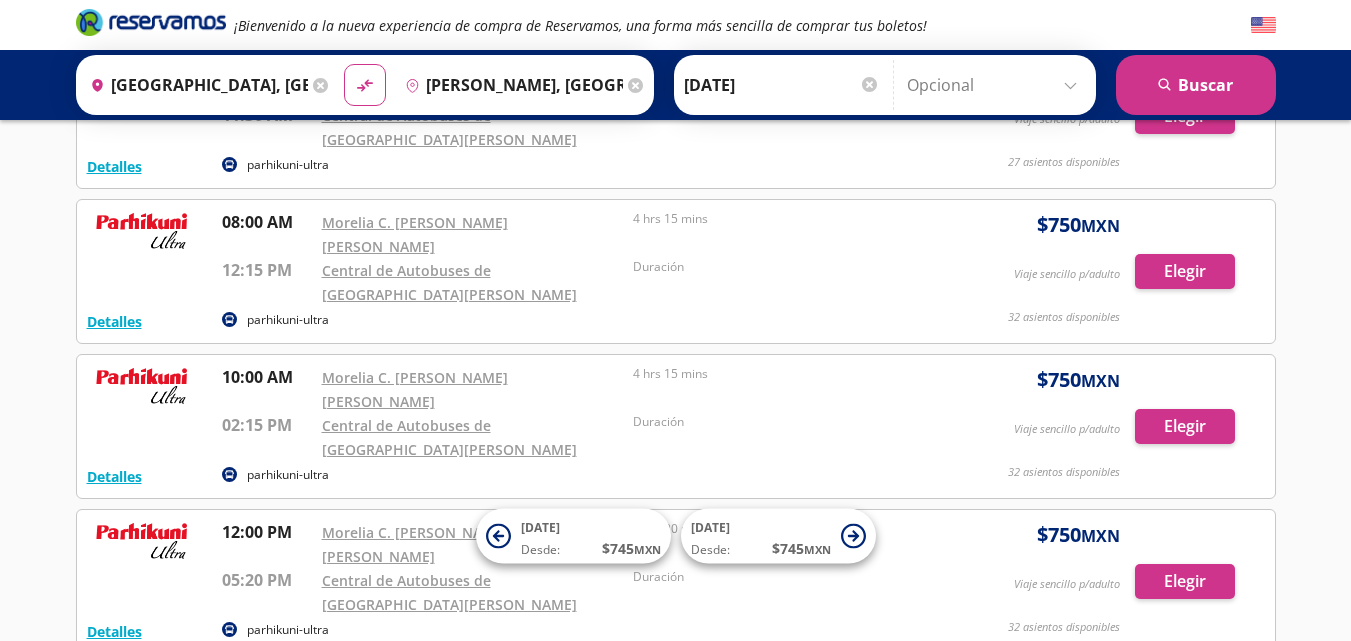 scroll, scrollTop: 0, scrollLeft: 0, axis: both 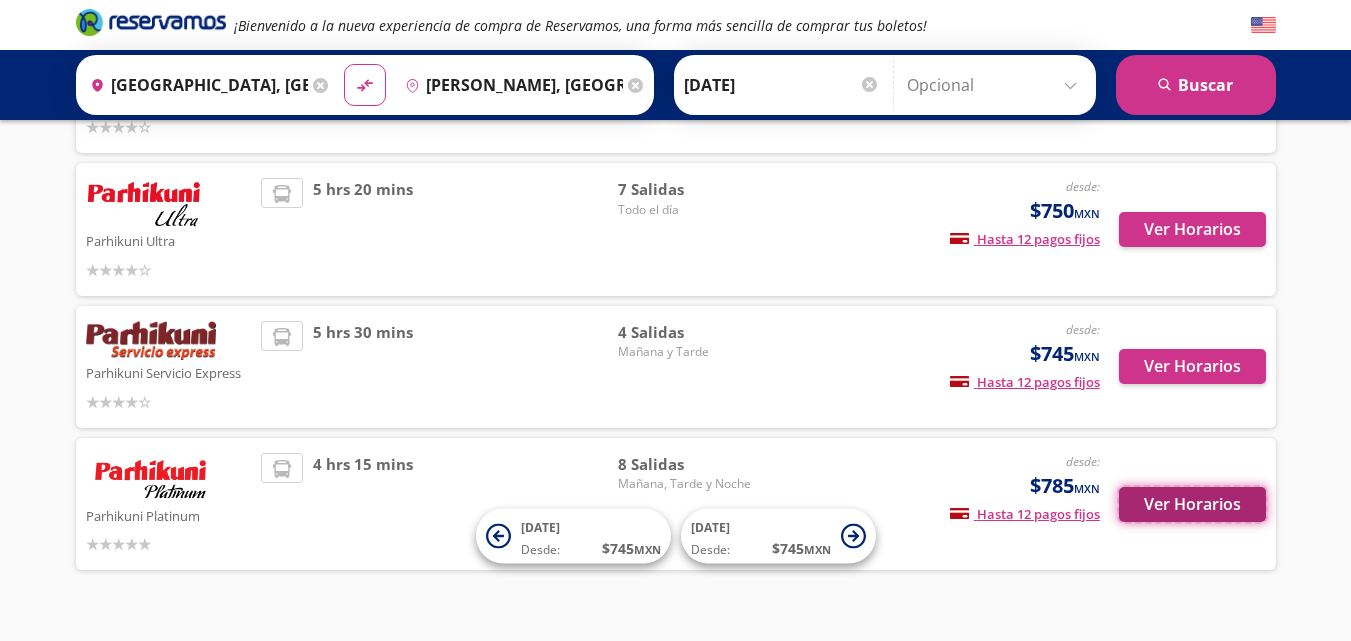 click on "Ver Horarios" at bounding box center [1192, 504] 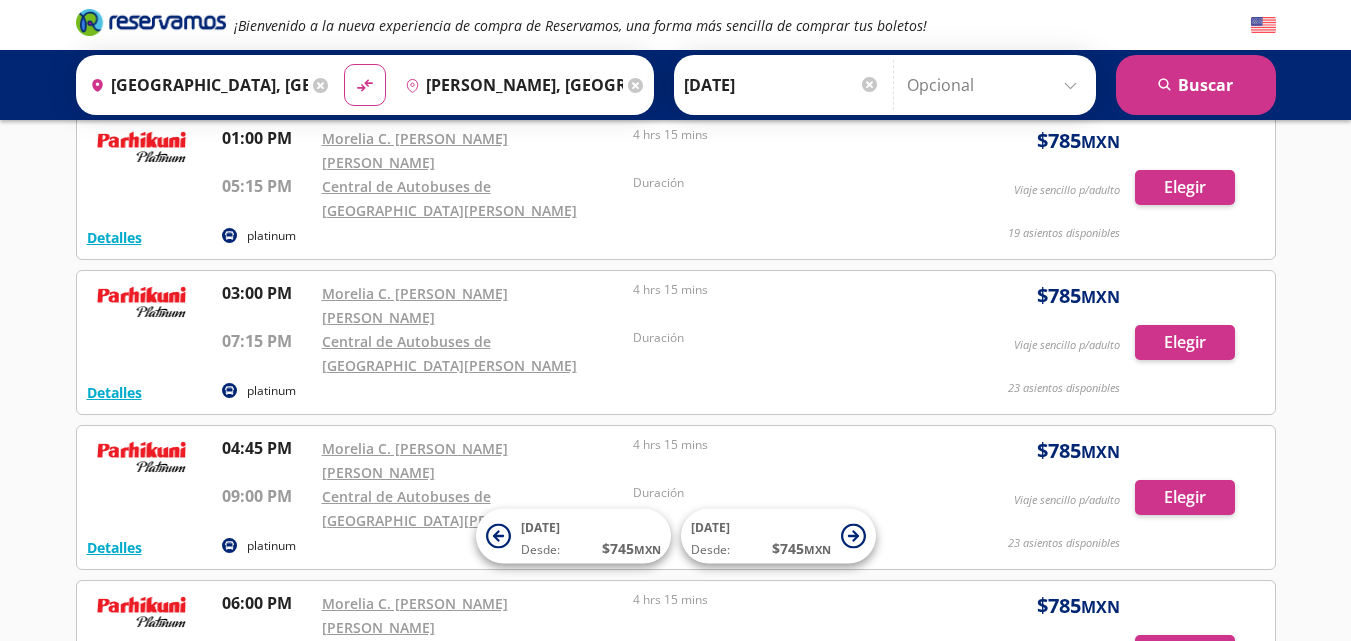 scroll, scrollTop: 0, scrollLeft: 0, axis: both 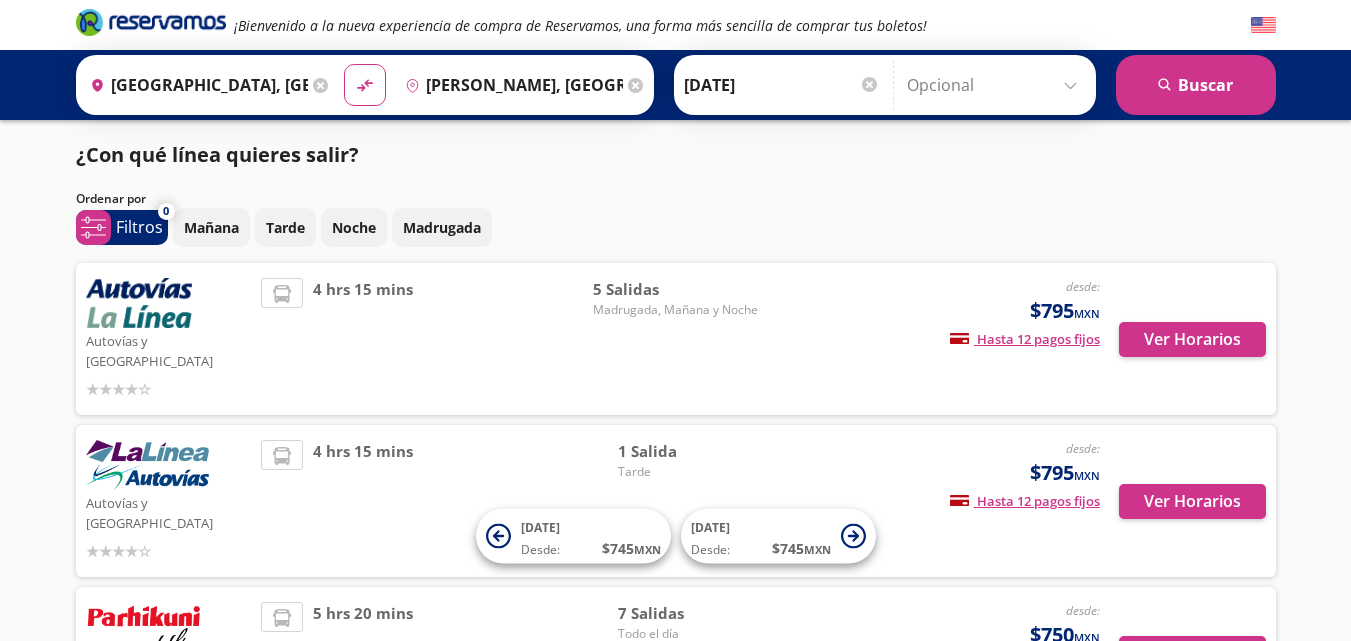 click 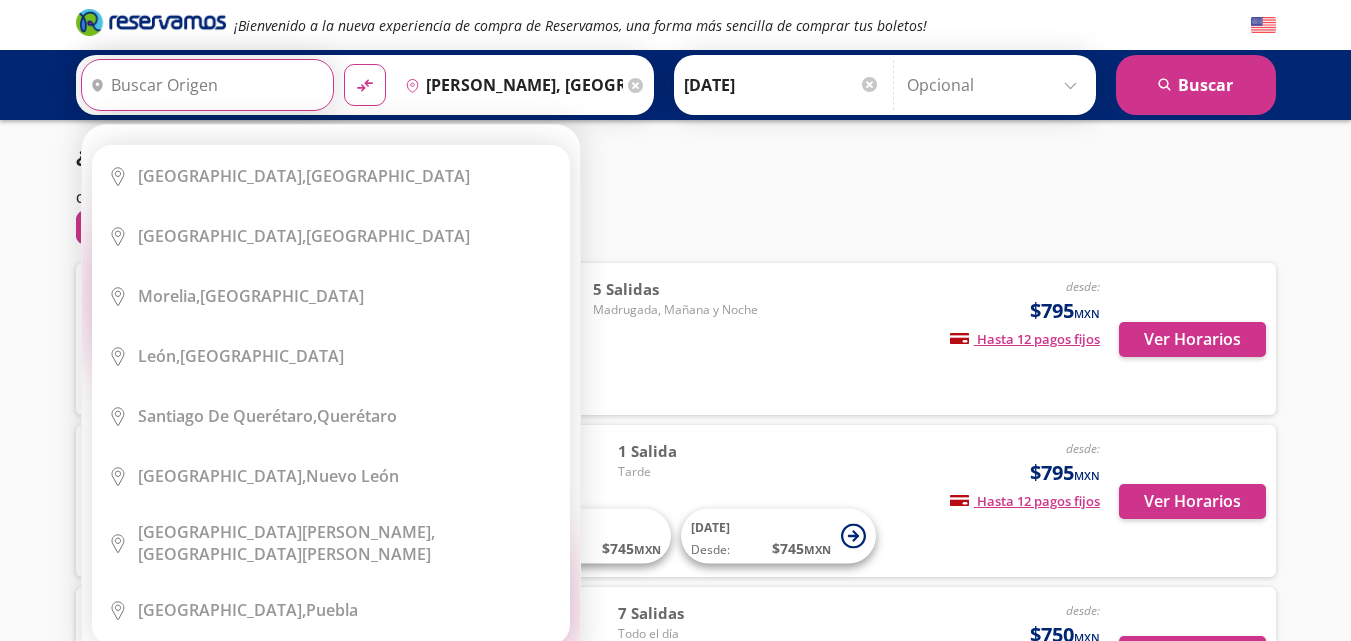 type 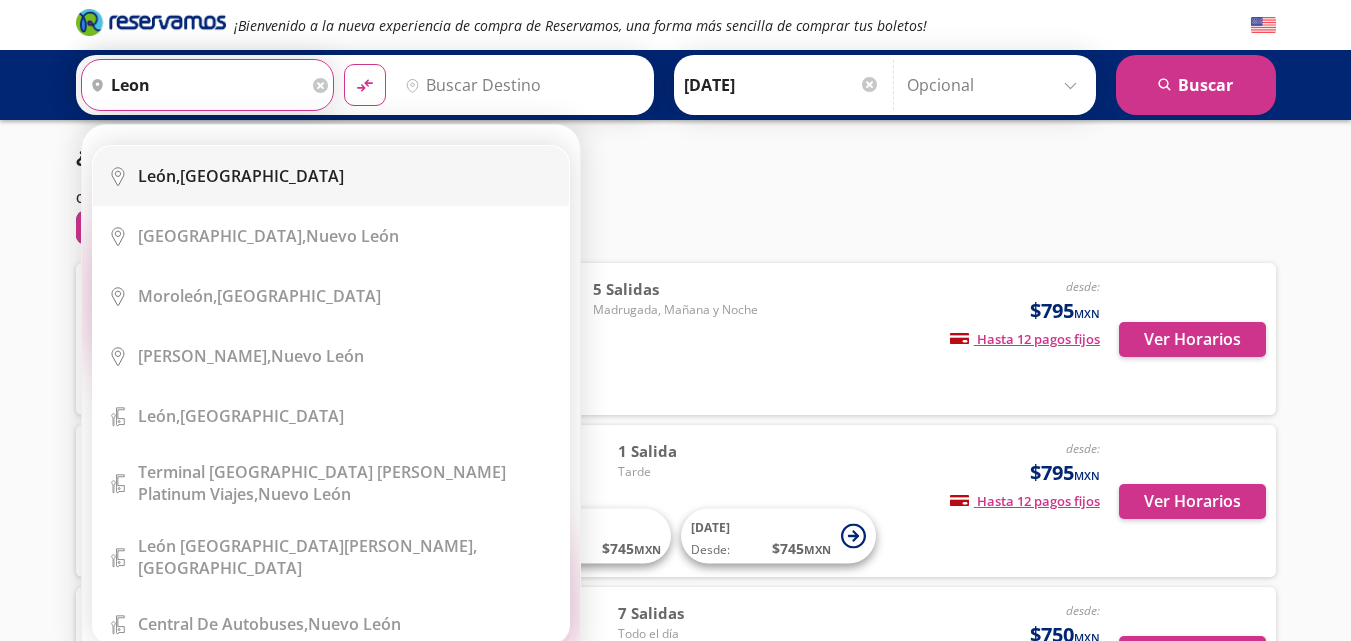 click on "[GEOGRAPHIC_DATA],  [GEOGRAPHIC_DATA]" at bounding box center [241, 176] 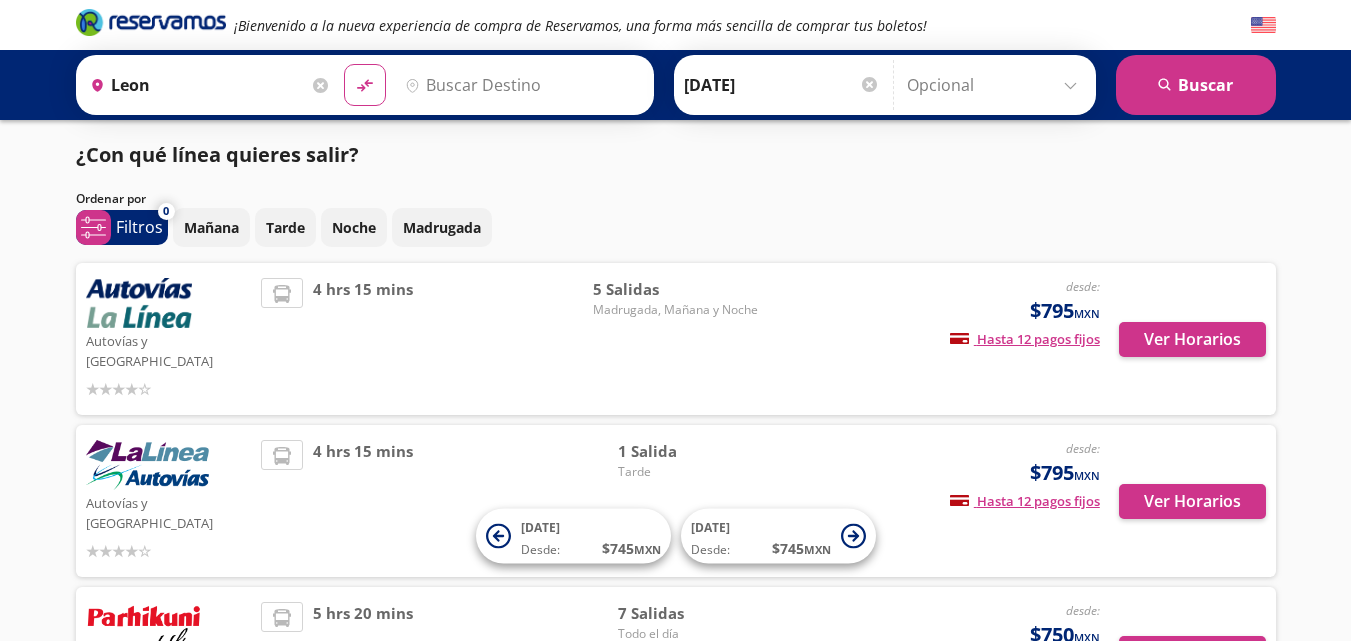 type on "[GEOGRAPHIC_DATA], [GEOGRAPHIC_DATA]" 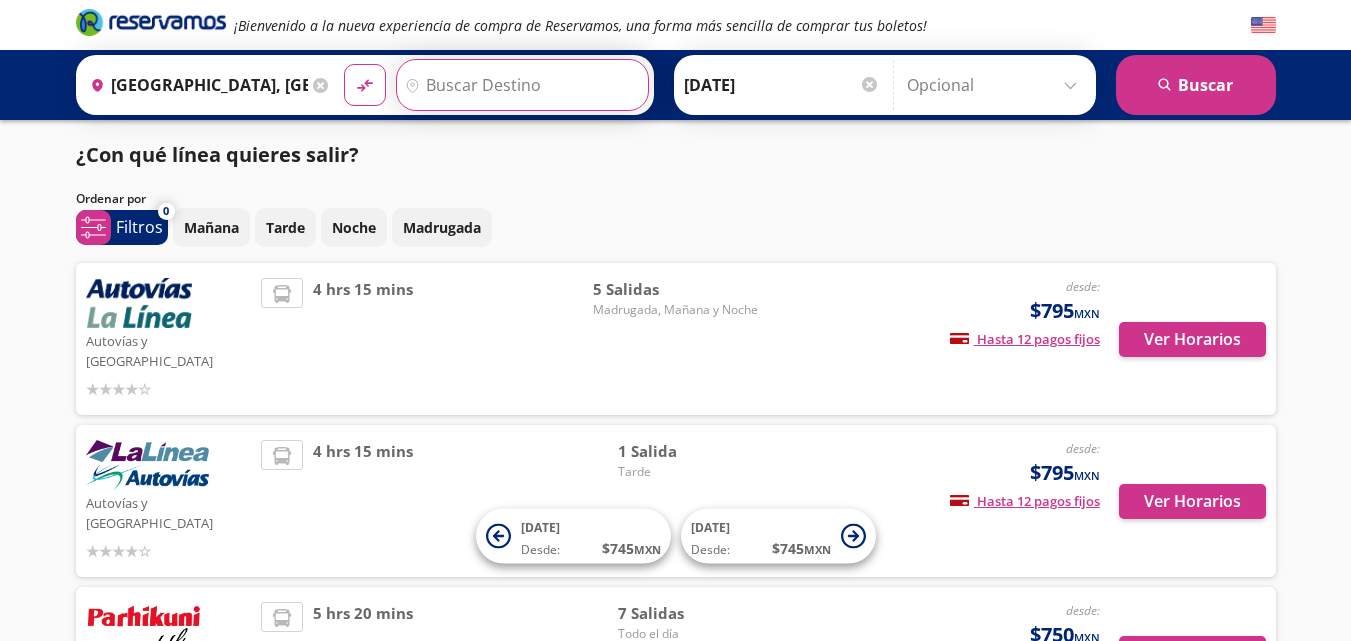 click on "Destino" at bounding box center (520, 85) 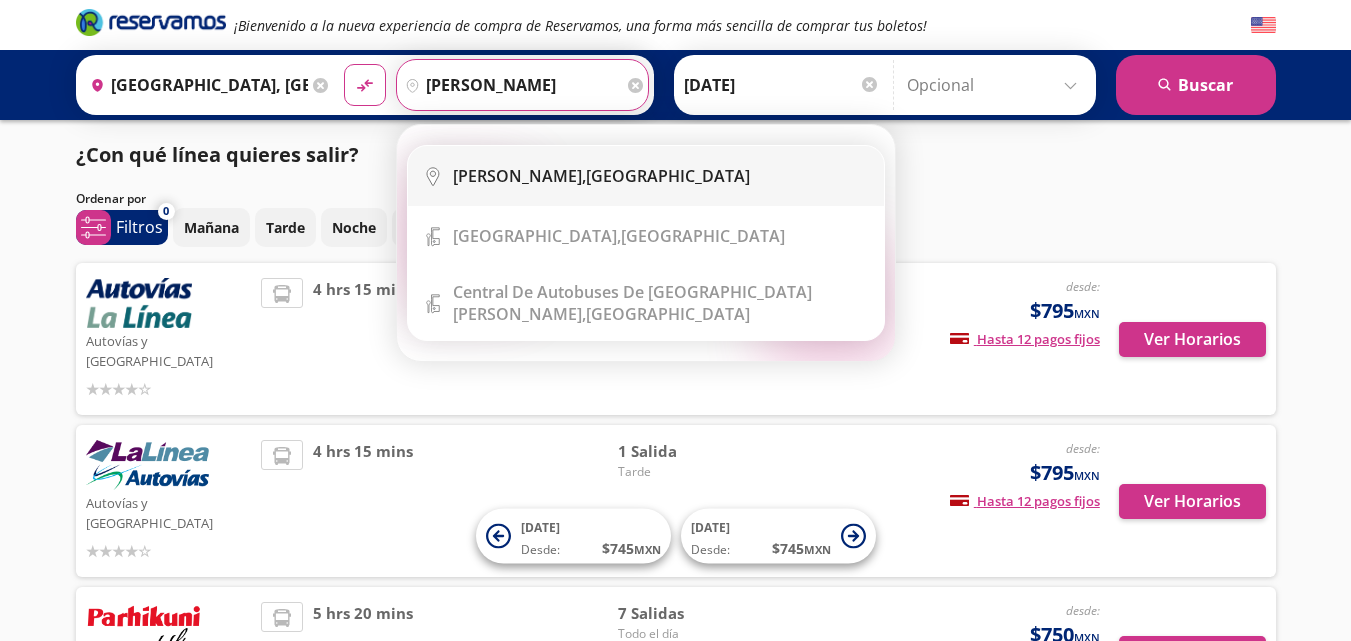 click on "[PERSON_NAME]," at bounding box center [519, 176] 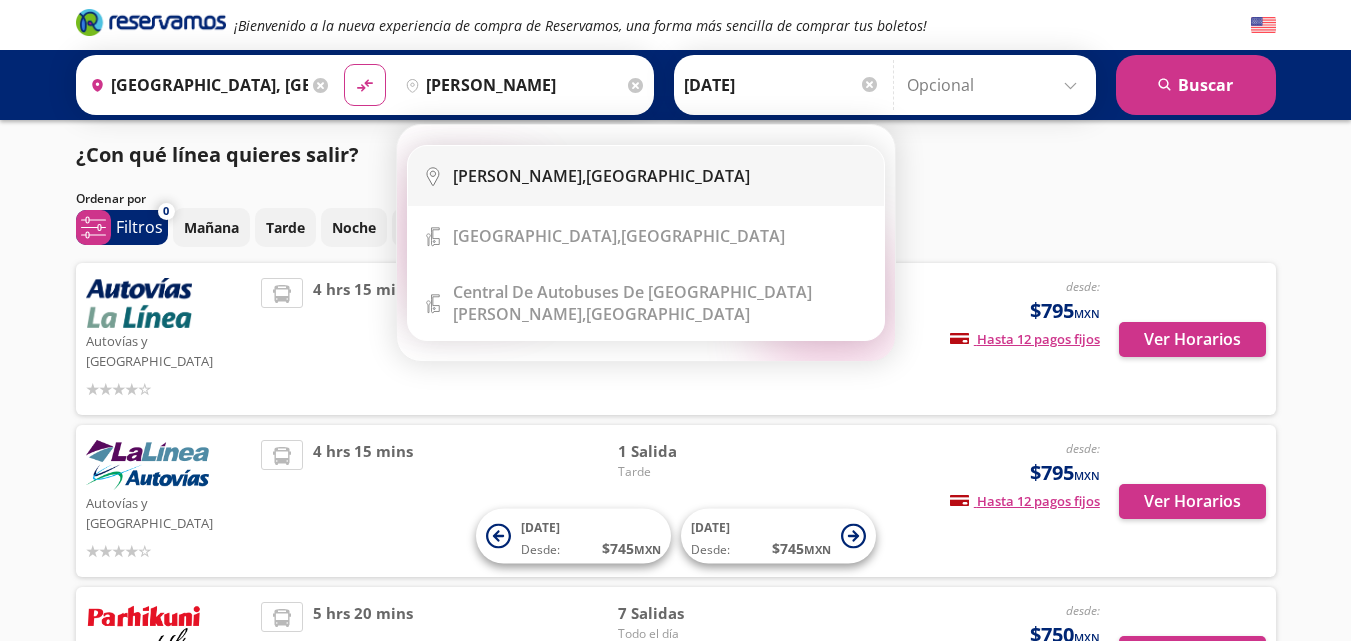 type on "[PERSON_NAME], [GEOGRAPHIC_DATA]" 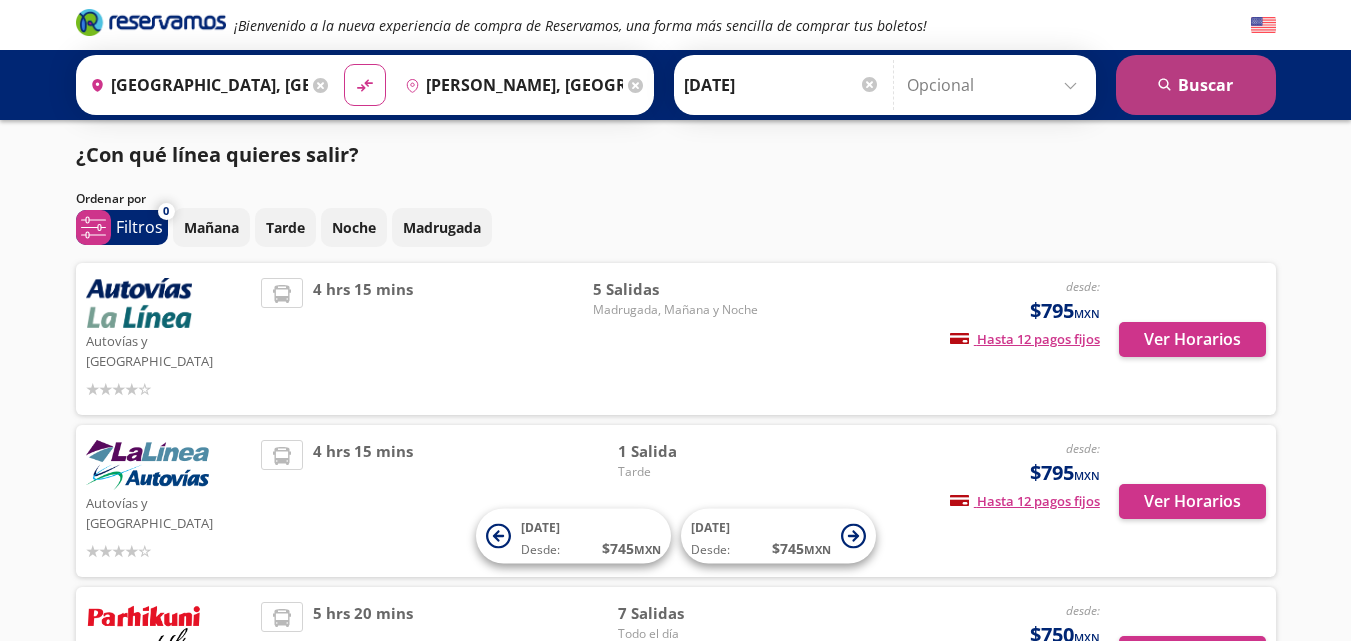click on "search
[GEOGRAPHIC_DATA]" at bounding box center [1196, 85] 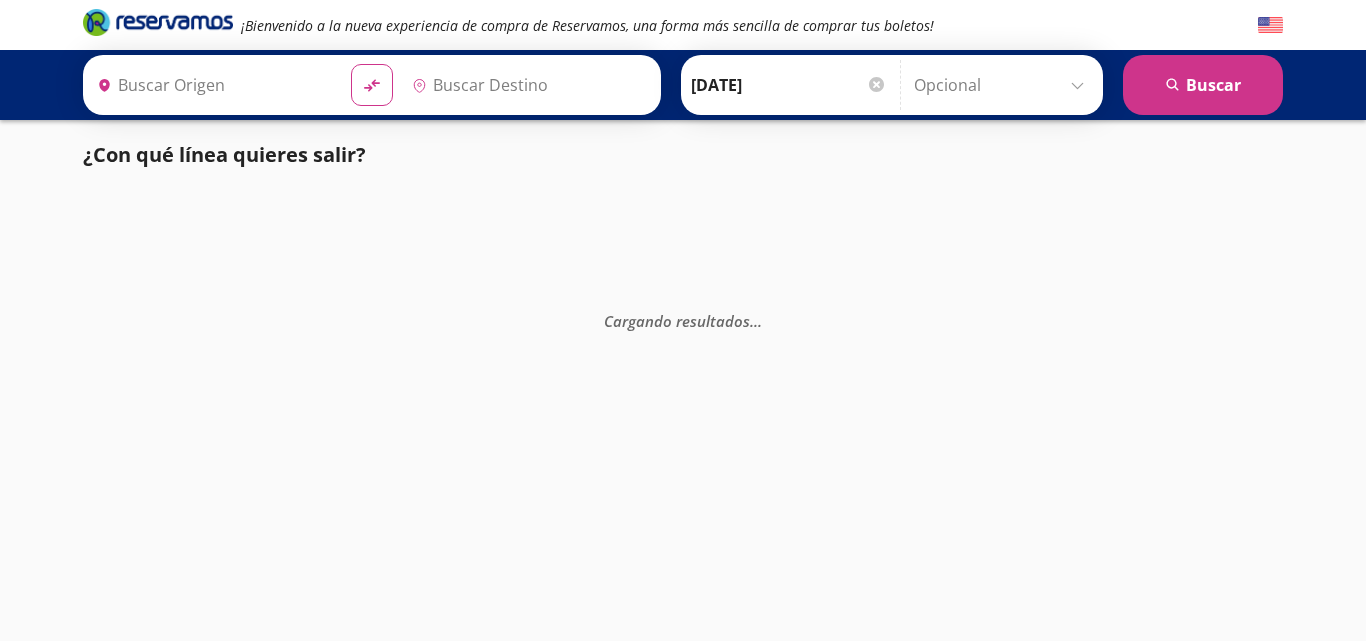 type on "[GEOGRAPHIC_DATA], [GEOGRAPHIC_DATA]" 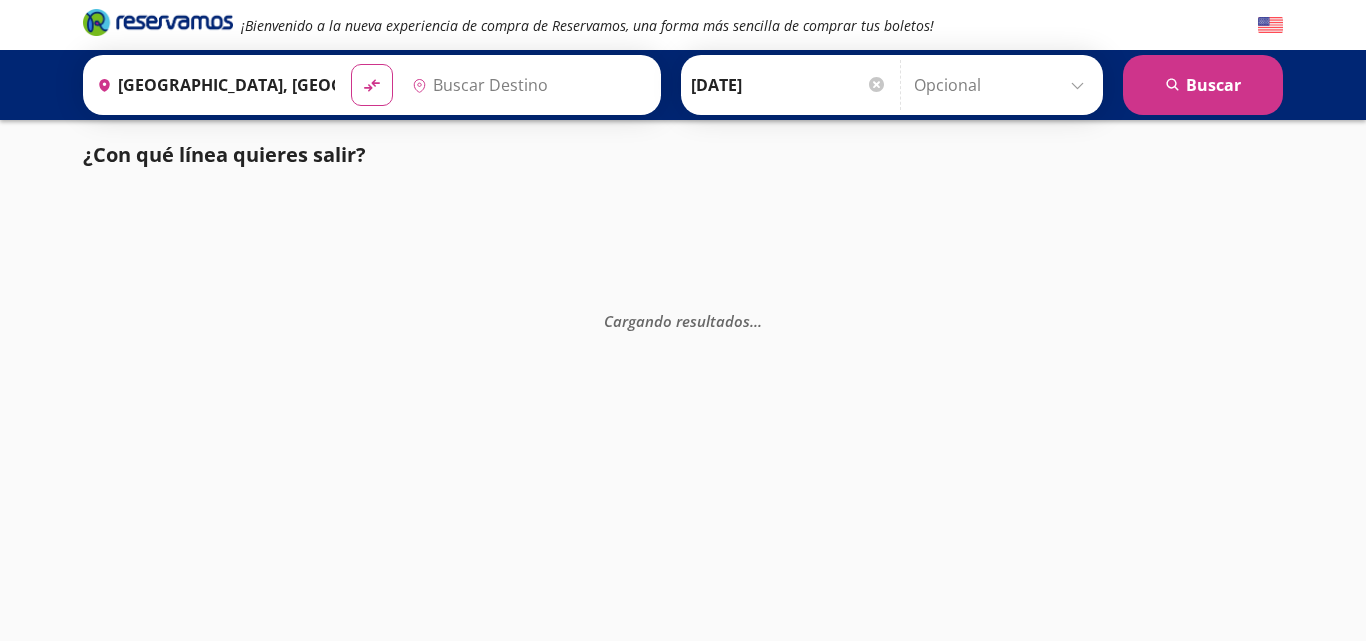 type on "[PERSON_NAME], [GEOGRAPHIC_DATA]" 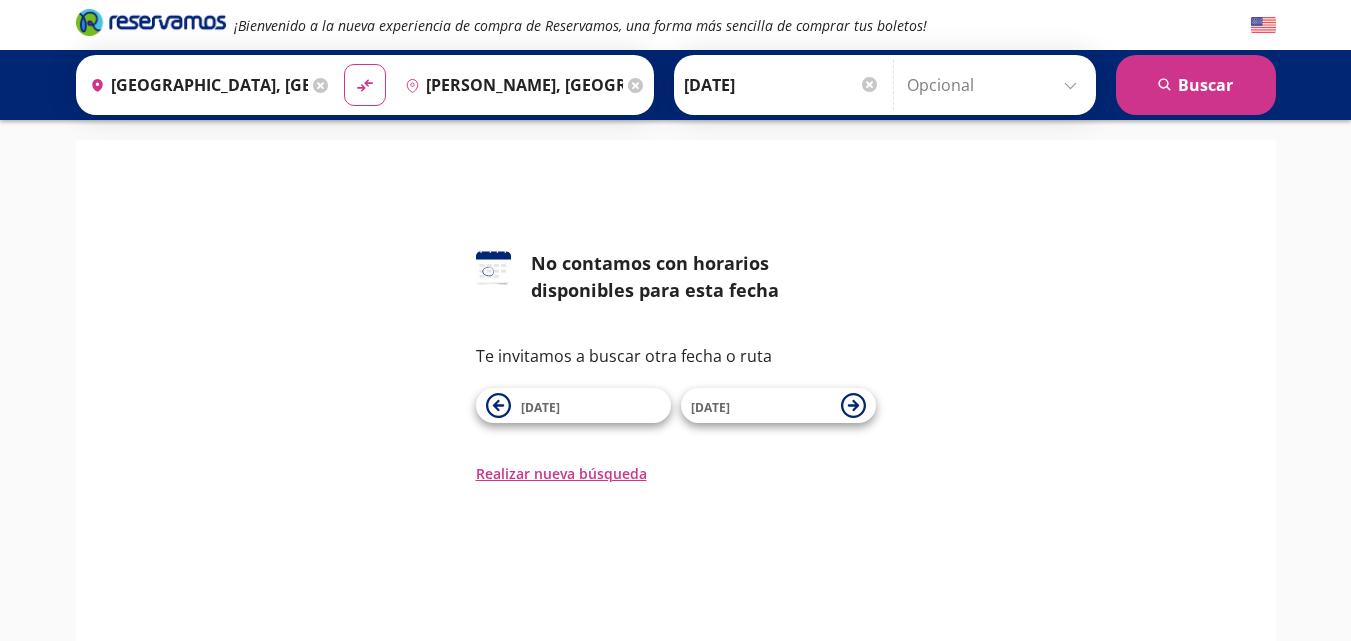 click 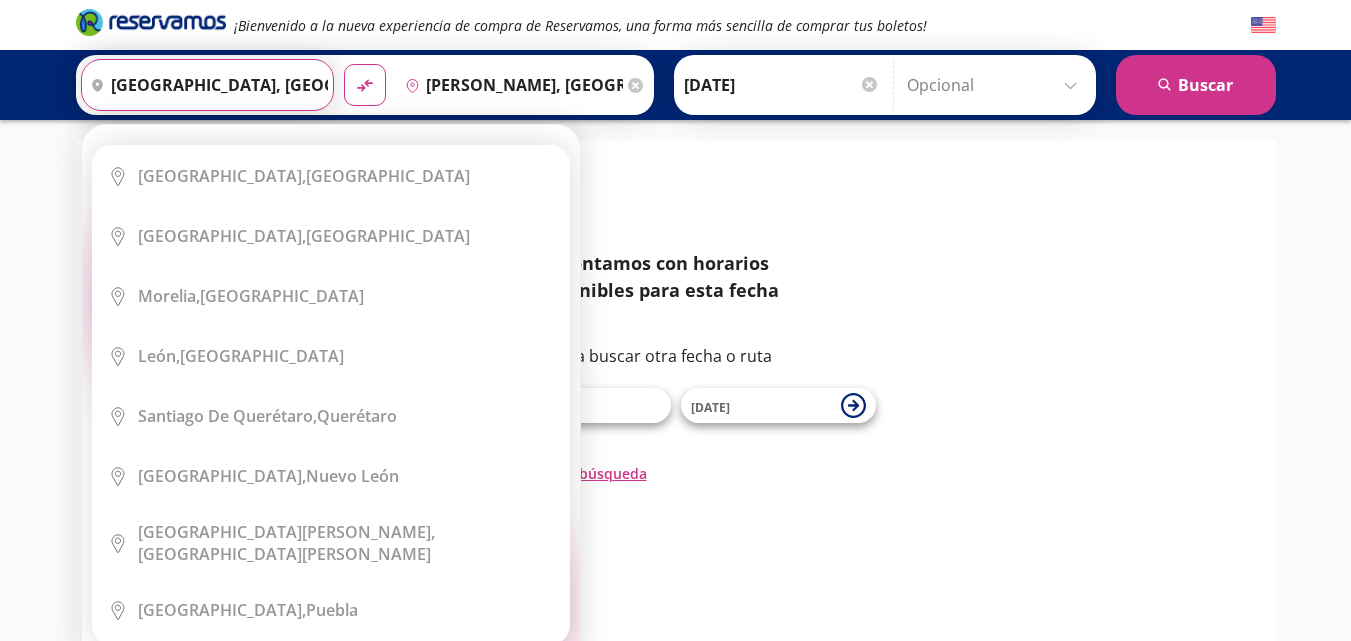 type 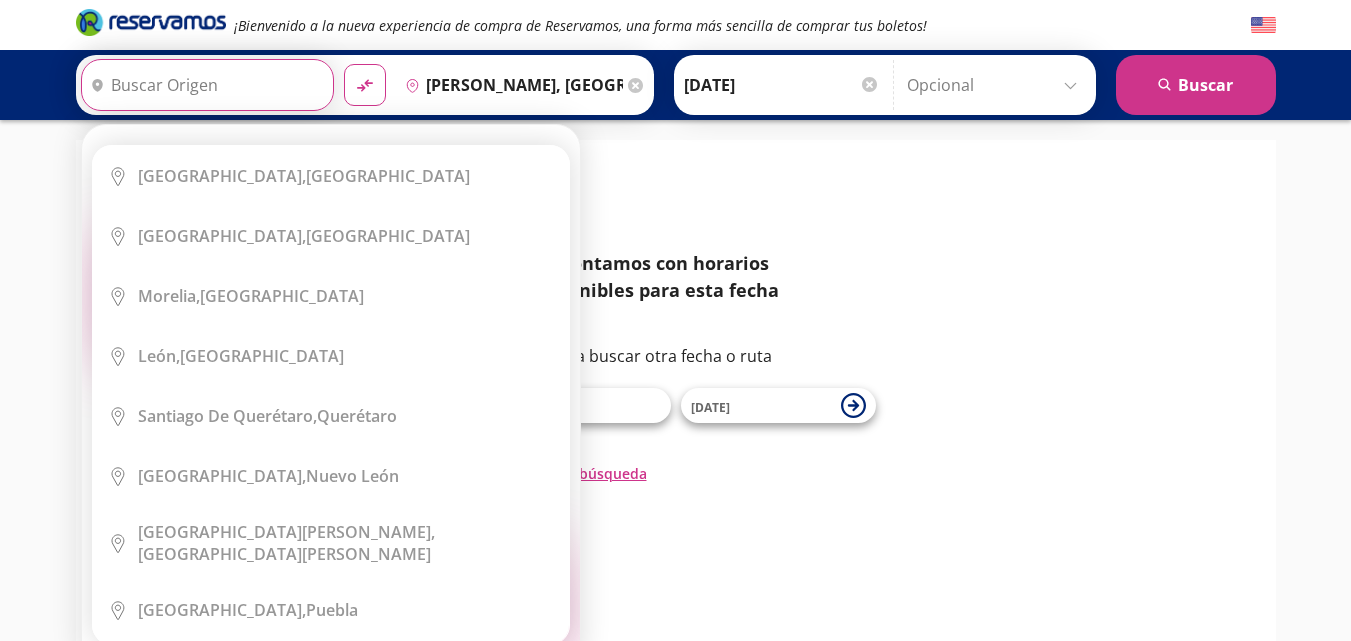 type 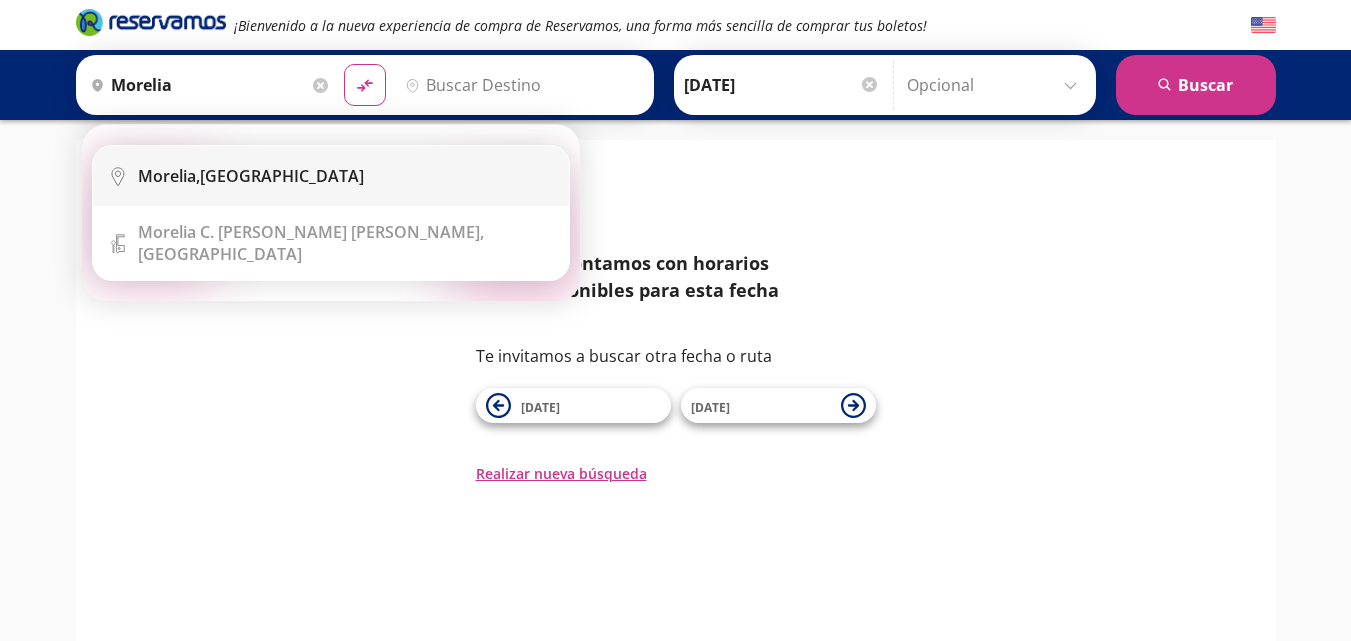 click on "City Icon
[GEOGRAPHIC_DATA],  [GEOGRAPHIC_DATA]" at bounding box center [331, 176] 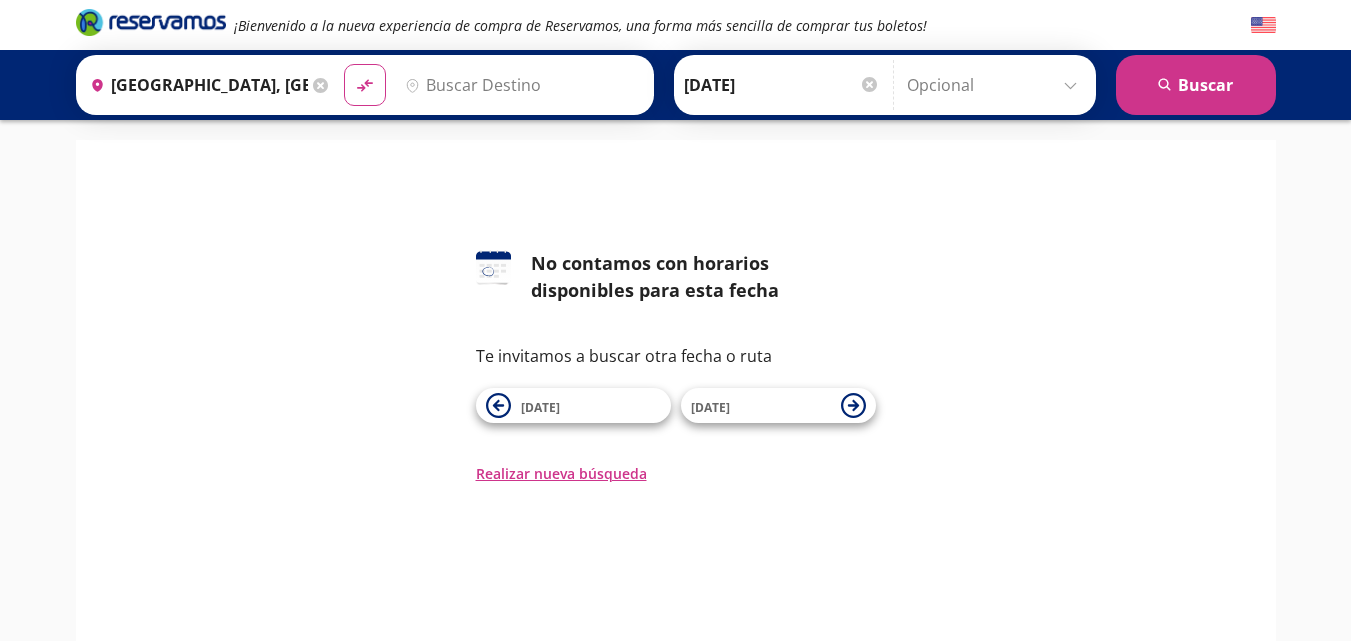 click on "Destino" at bounding box center [520, 85] 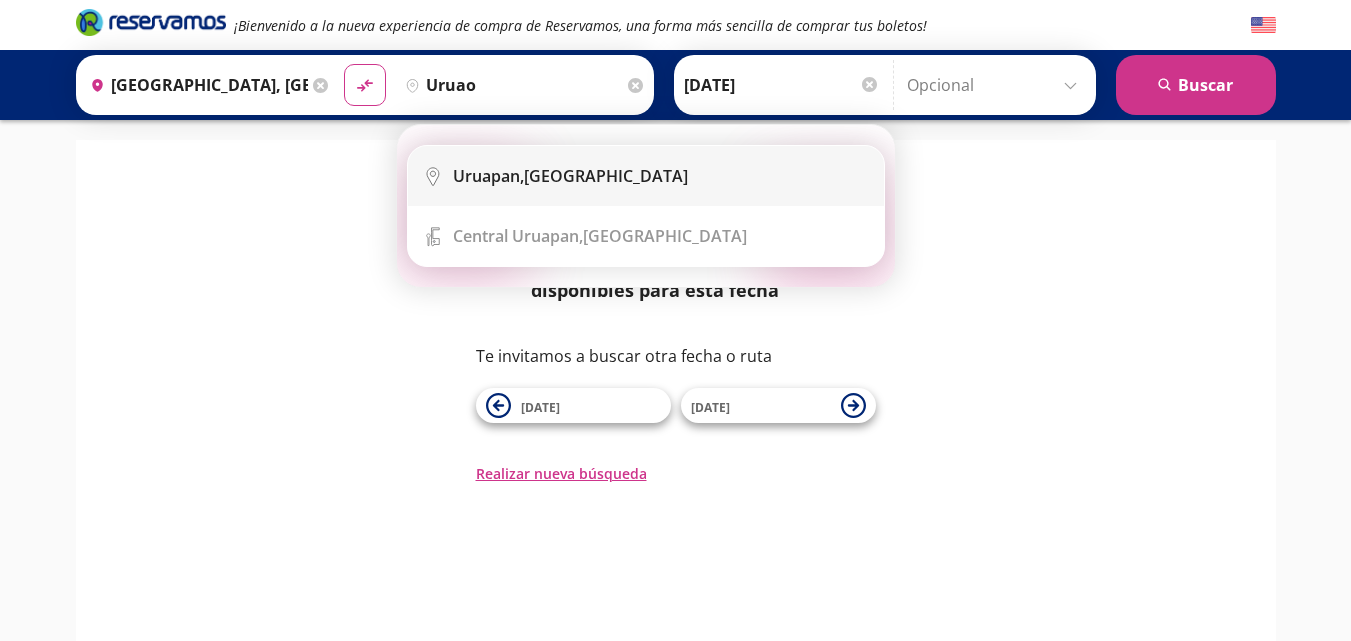click on "City Icon
[GEOGRAPHIC_DATA],  [GEOGRAPHIC_DATA]" at bounding box center [646, 176] 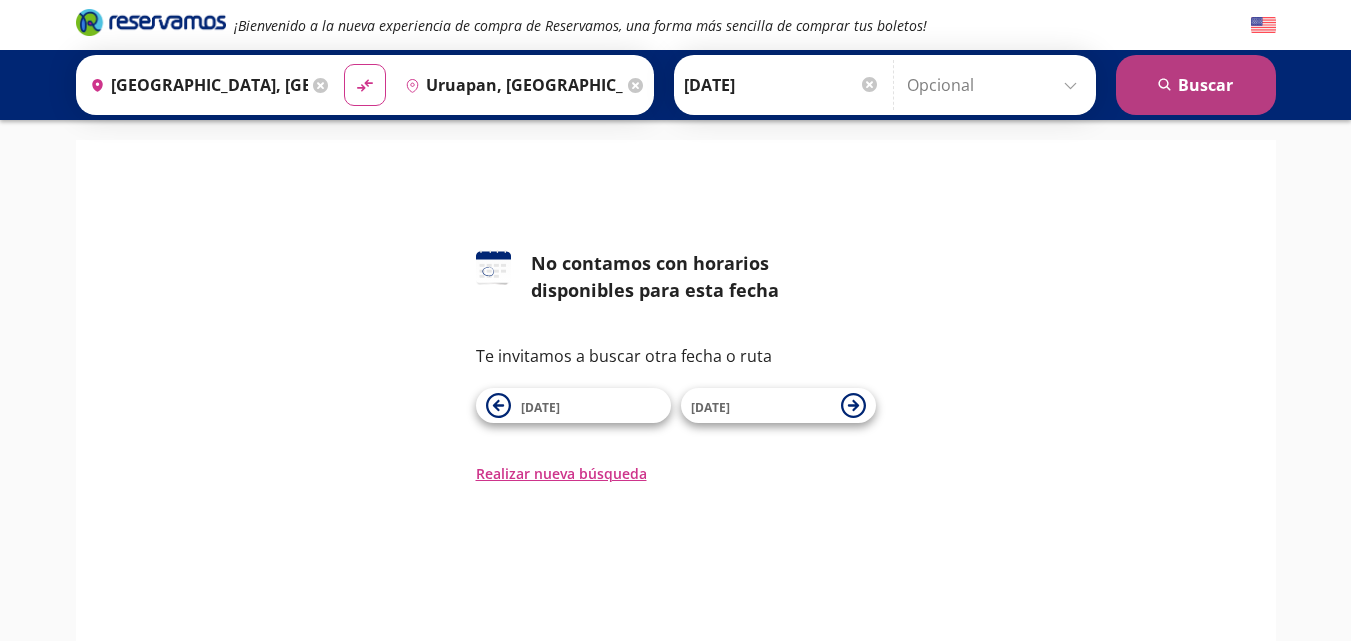 click on "search
[GEOGRAPHIC_DATA]" at bounding box center (1196, 85) 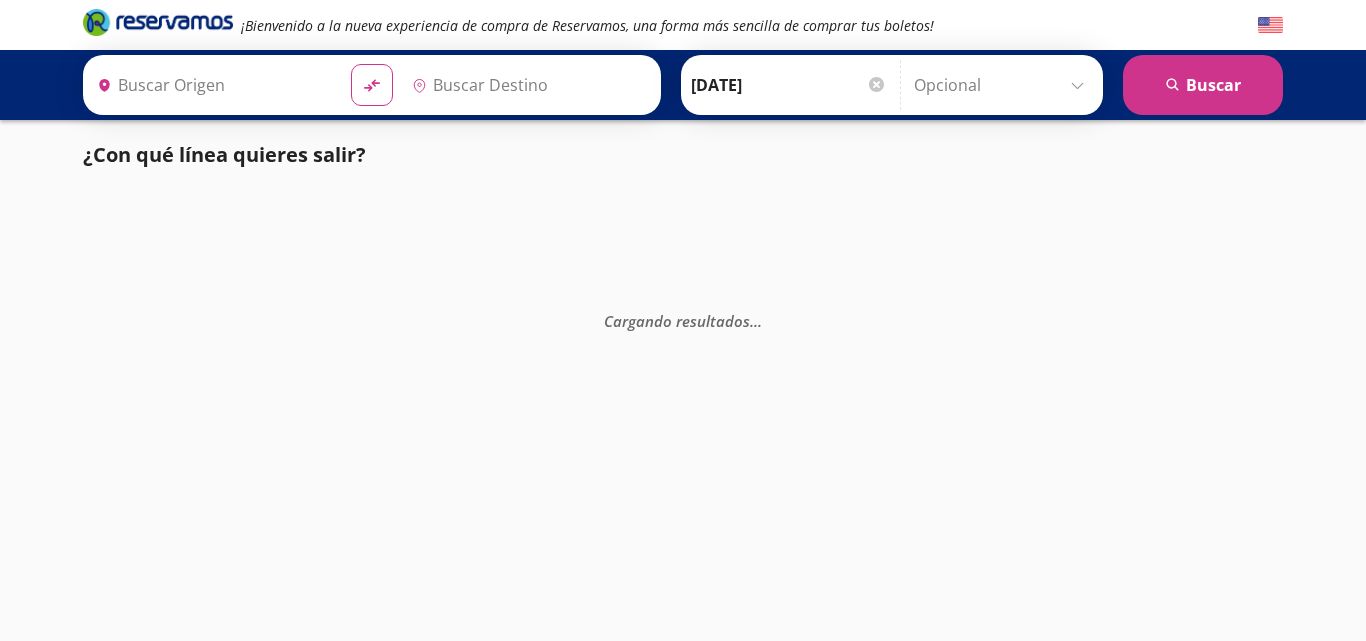 type on "Uruapan, [GEOGRAPHIC_DATA]" 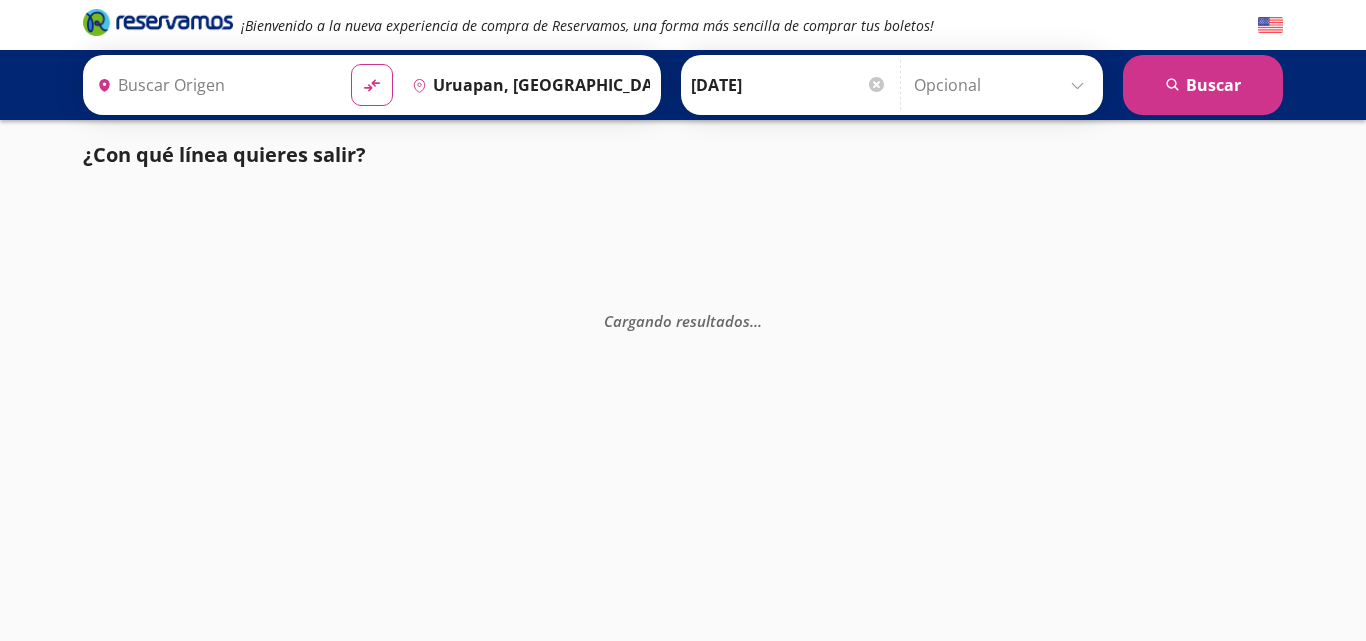 type on "[GEOGRAPHIC_DATA], [GEOGRAPHIC_DATA]" 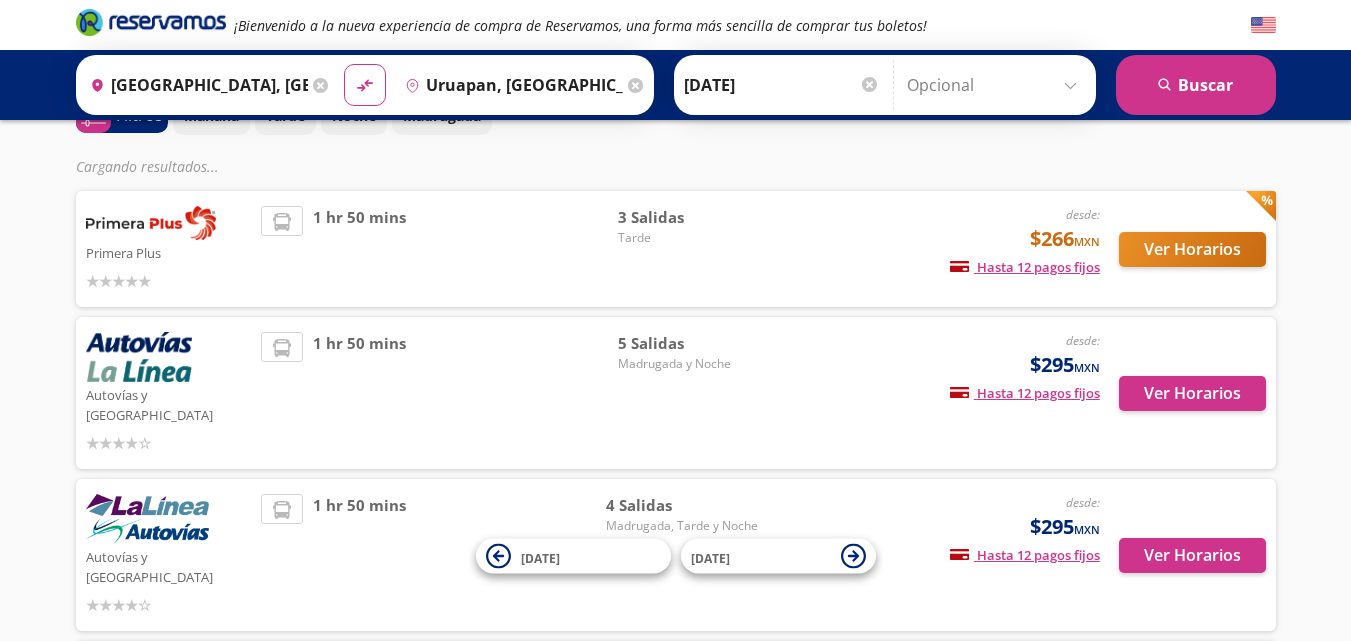 scroll, scrollTop: 110, scrollLeft: 0, axis: vertical 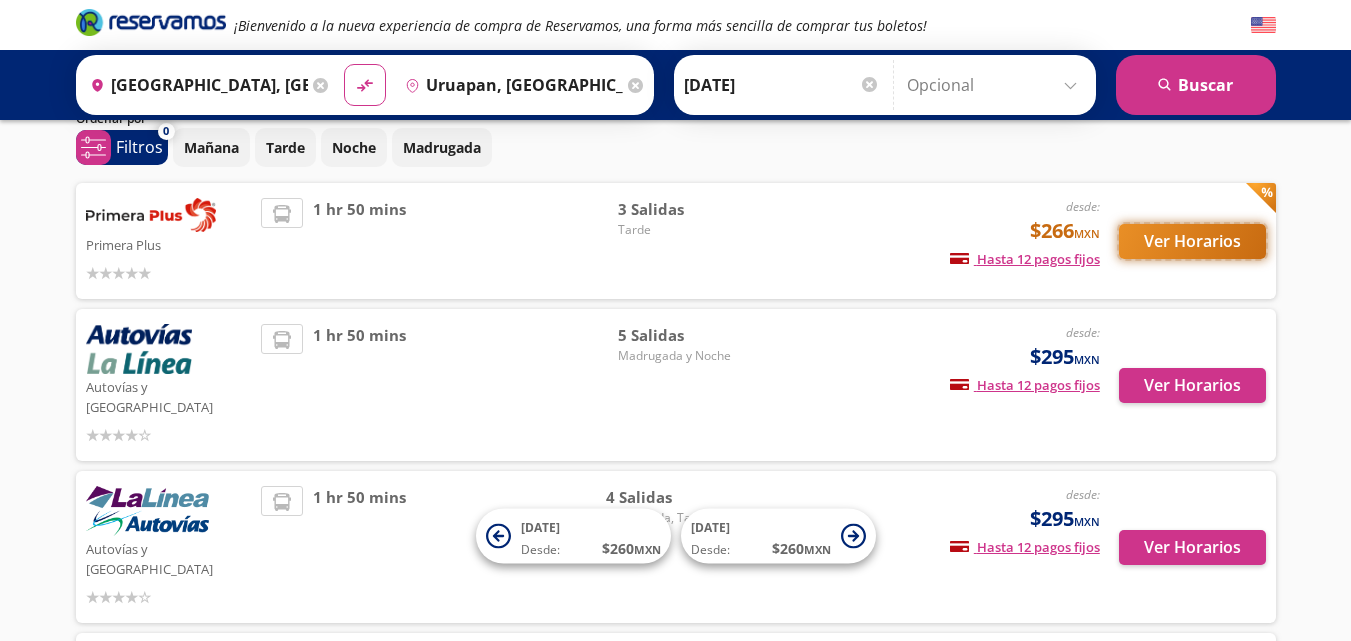 click on "Ver Horarios" at bounding box center [1192, 241] 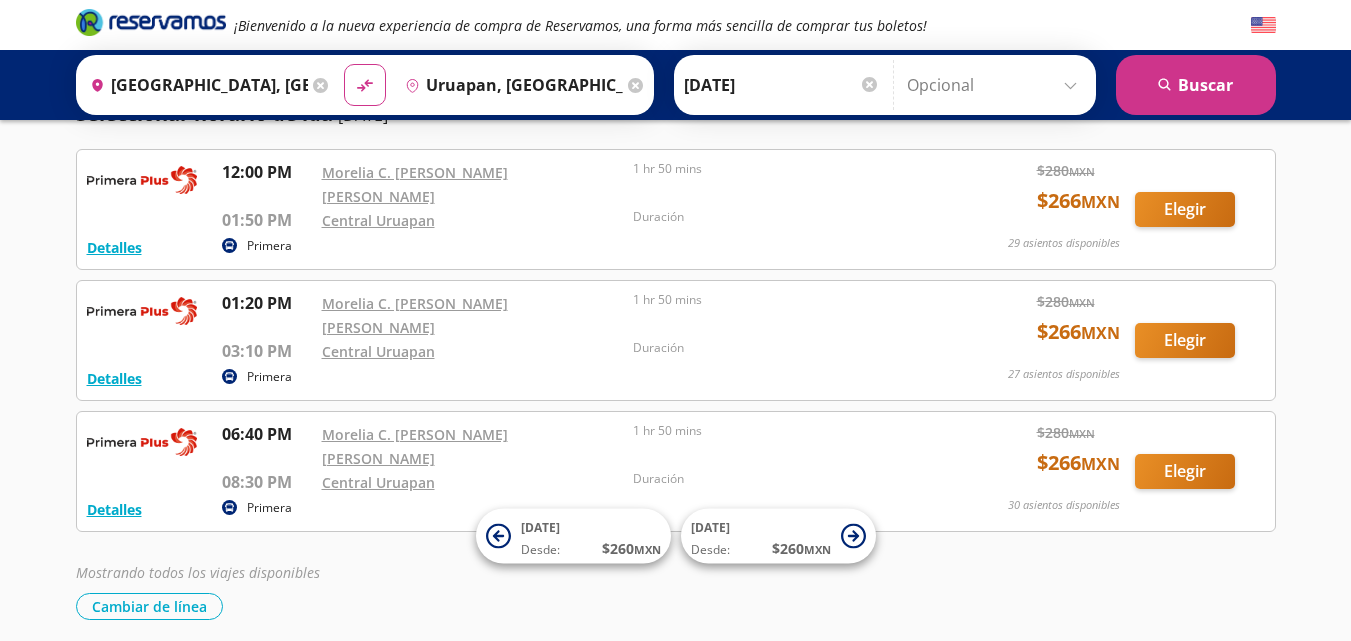 scroll, scrollTop: 0, scrollLeft: 0, axis: both 